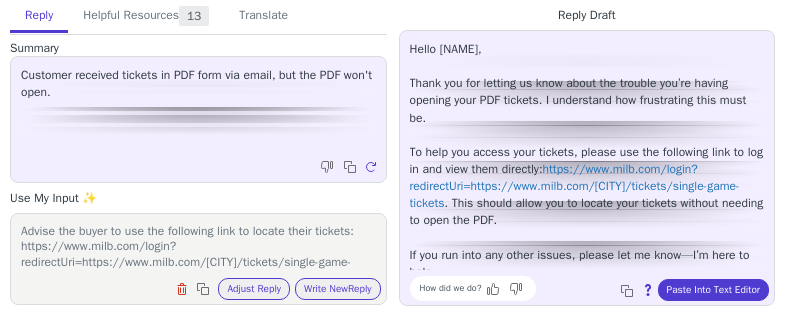 scroll, scrollTop: 0, scrollLeft: 0, axis: both 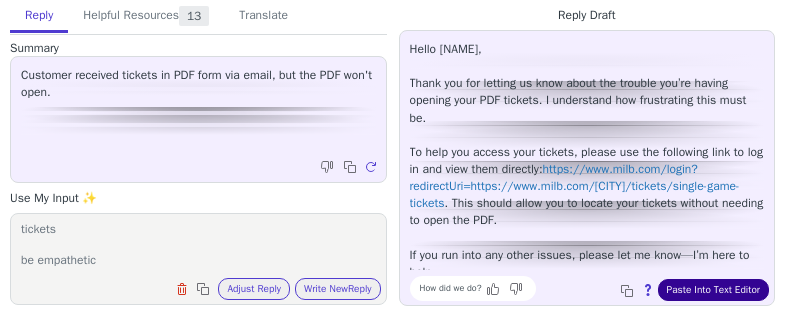 click on "Paste Into Text Editor" at bounding box center [713, 290] 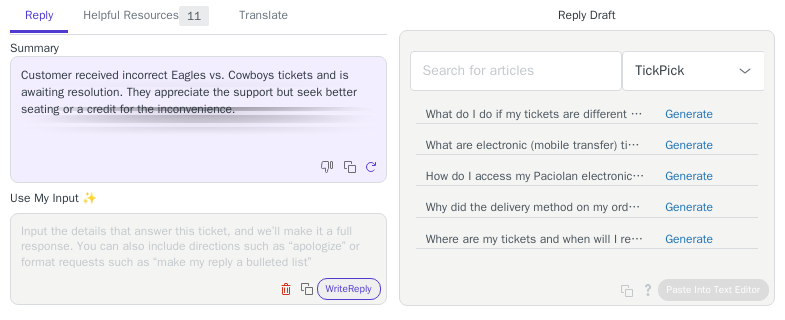 scroll, scrollTop: 0, scrollLeft: 0, axis: both 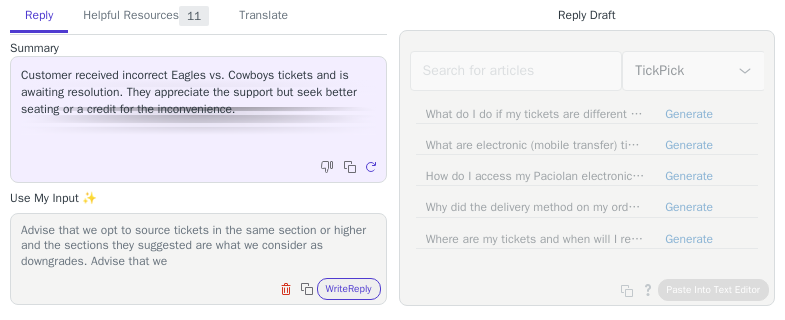 click on "Advise that we opt to source tickets in the same section or higher and the sections they suggested are what we consider as downgrades. Advise that we" at bounding box center [198, 246] 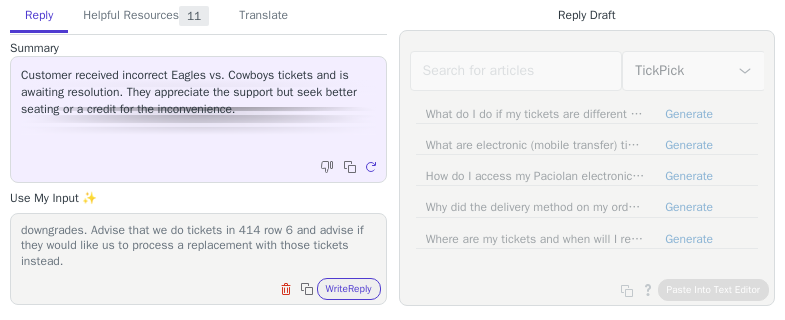 scroll, scrollTop: 63, scrollLeft: 0, axis: vertical 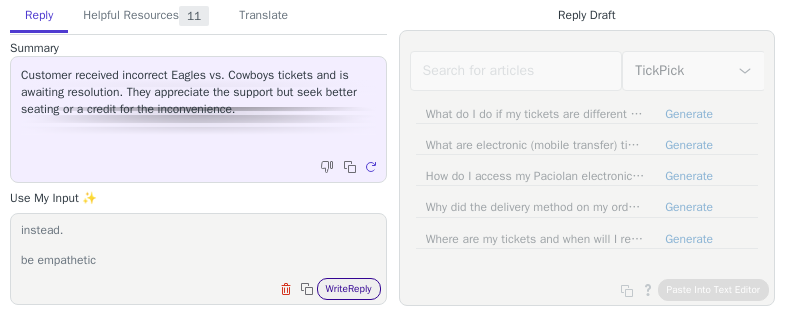 type on "Advise that we opt to source tickets in the same section or higher and the sections they suggested are what we consider as downgrades. Advise that we do tickets in 414 row 6 and advise if they would like us to process a replacement with those tickets instead.
be empathetic" 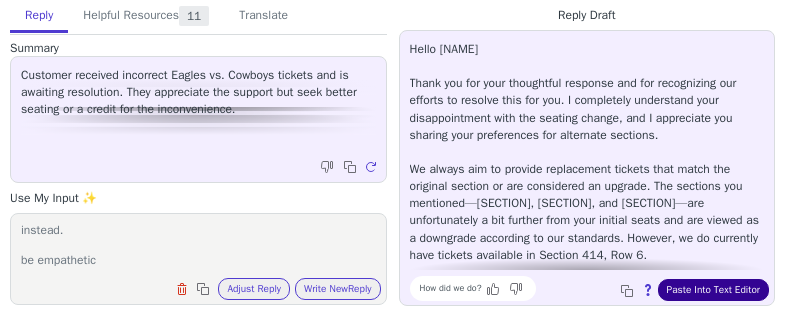 click on "Paste Into Text Editor" at bounding box center (713, 290) 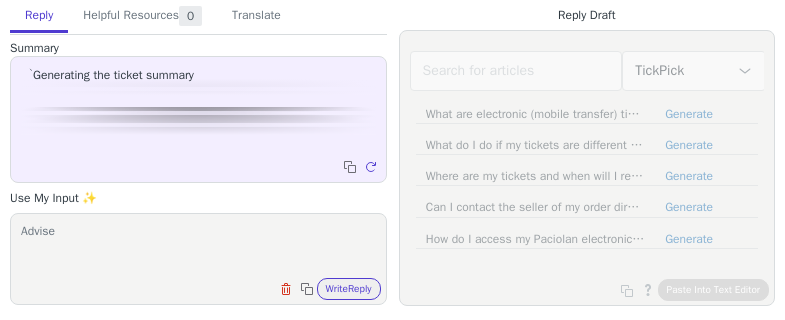 scroll, scrollTop: 0, scrollLeft: 0, axis: both 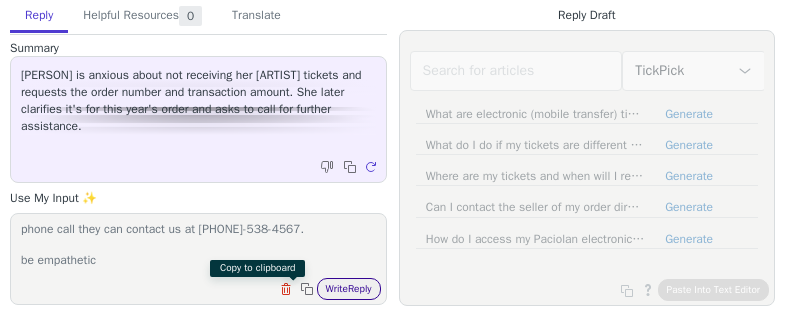 type on "Advise the buyer that if they prefer to communicate with us via phone call they can contact us at [PHONE]-538-4567.
be empathetic" 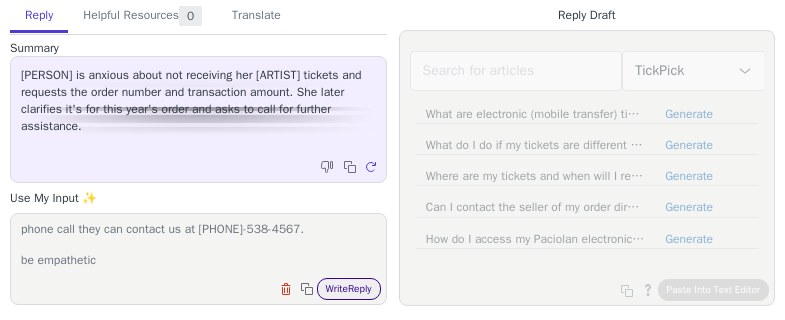 click on "Write  Reply" at bounding box center (349, 289) 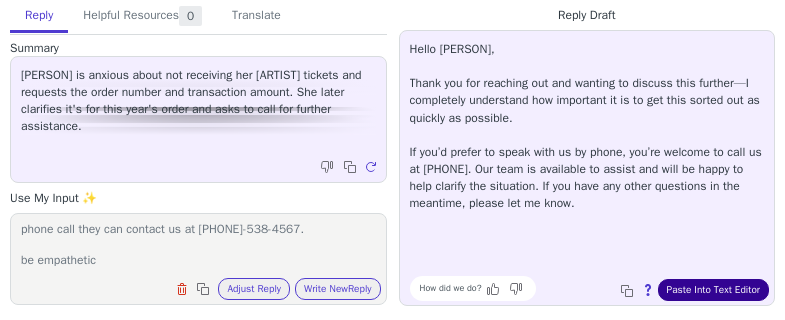 click on "Paste Into Text Editor" at bounding box center [713, 290] 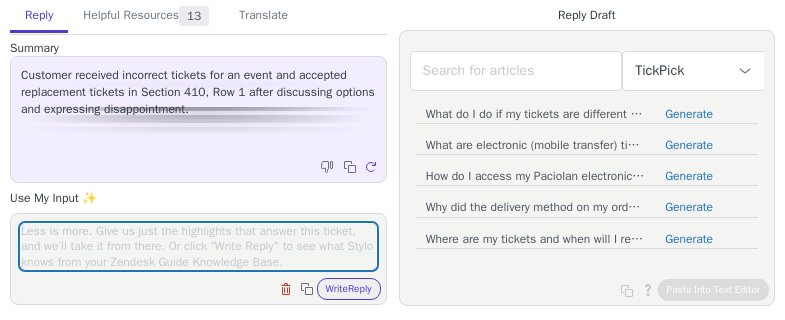 click at bounding box center [198, 246] 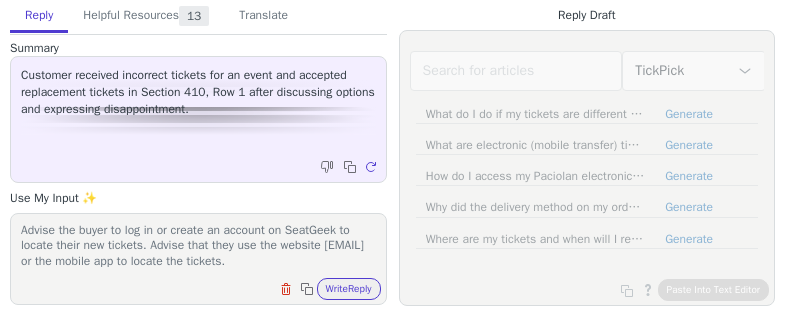 scroll, scrollTop: 32, scrollLeft: 0, axis: vertical 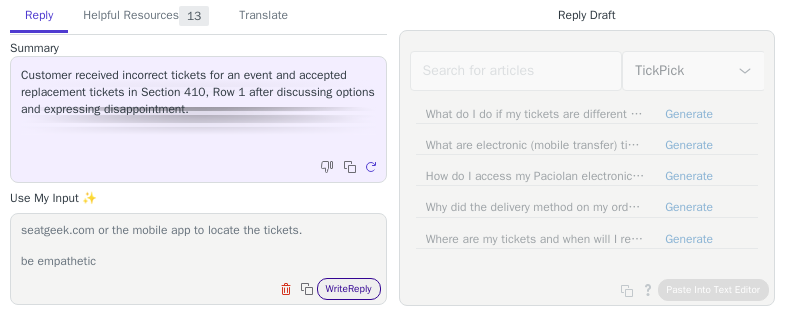 type on "Advise the buyer to log in or create an account on SeatGeek to locate their new tickets. Advise that they use the website seatgeek.com or the mobile app to locate the tickets.
be empathetic" 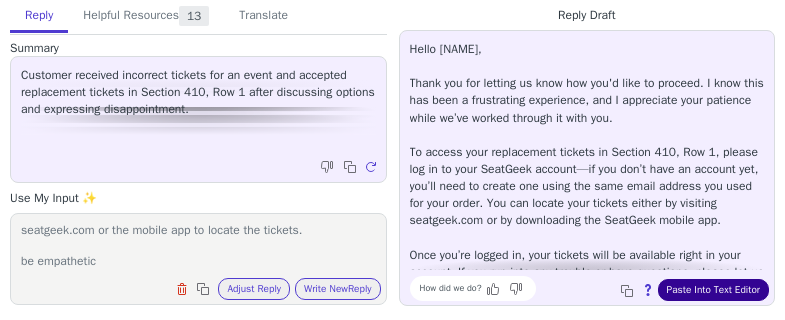 click on "Paste Into Text Editor" at bounding box center (713, 290) 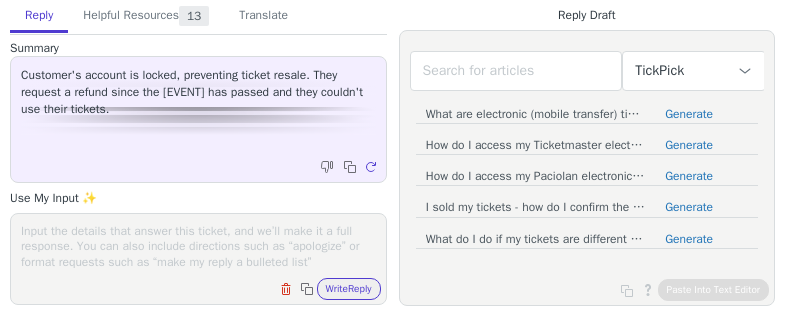 scroll, scrollTop: 0, scrollLeft: 0, axis: both 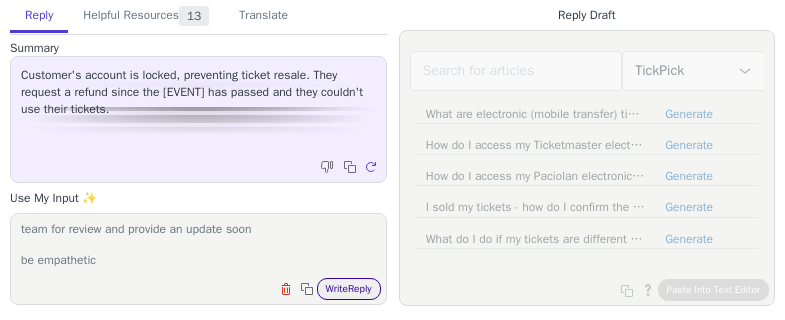 type on "Advise the buyer that we'll escalate the issue to our management team for review and provide an update soon
be empathetic" 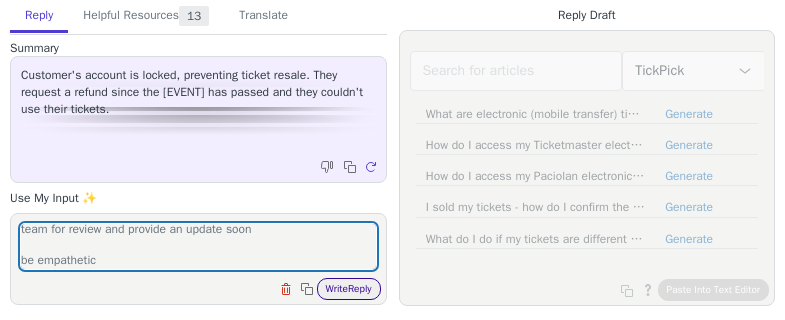click on "Write  Reply" at bounding box center (349, 289) 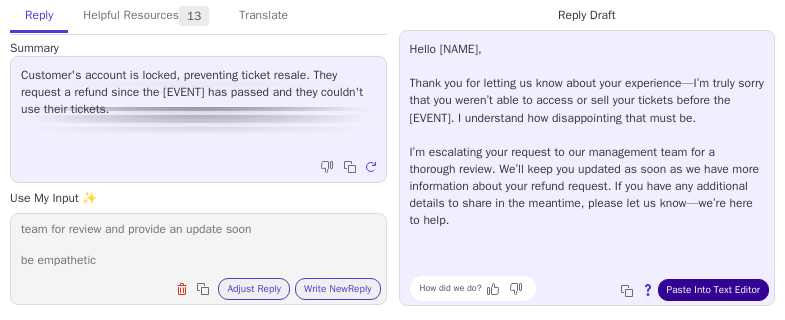 click on "Paste Into Text Editor" at bounding box center (713, 290) 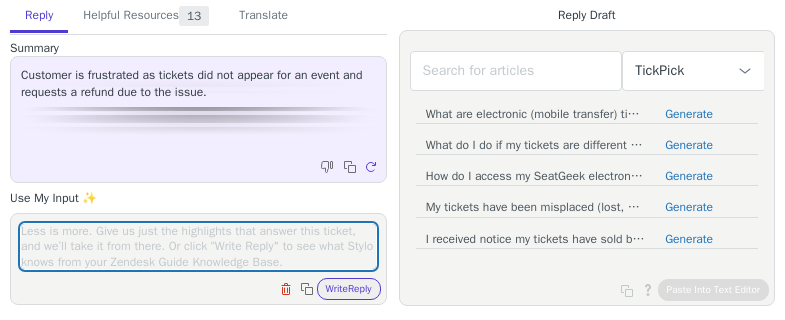 scroll, scrollTop: 0, scrollLeft: 0, axis: both 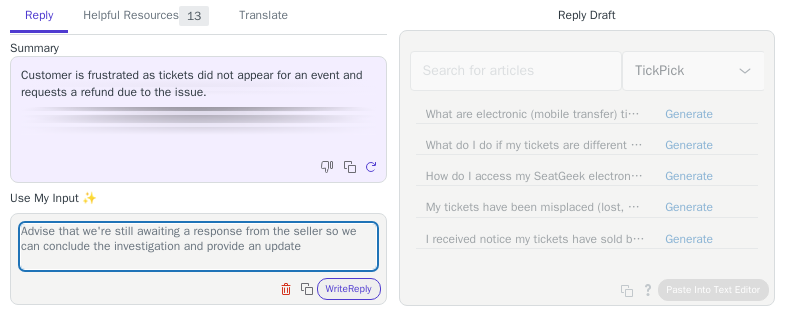 click on "Advise that we're still awaiting a response from the seller so we can conclude the investigation and provide an update
be empathetic" at bounding box center [198, 246] 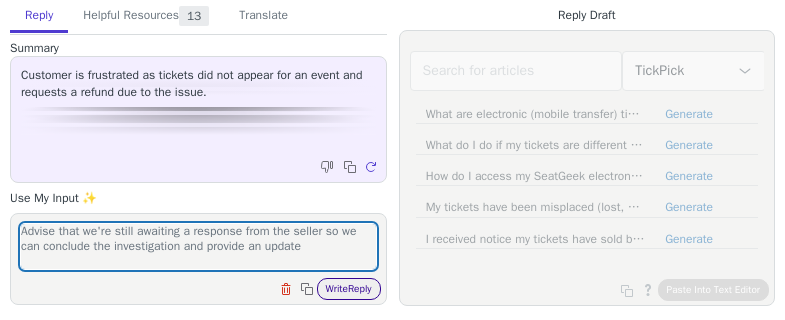 type on "Advise that we're still awaiting a response from the seller so we can conclude the investigation and provide an update
be empathetic" 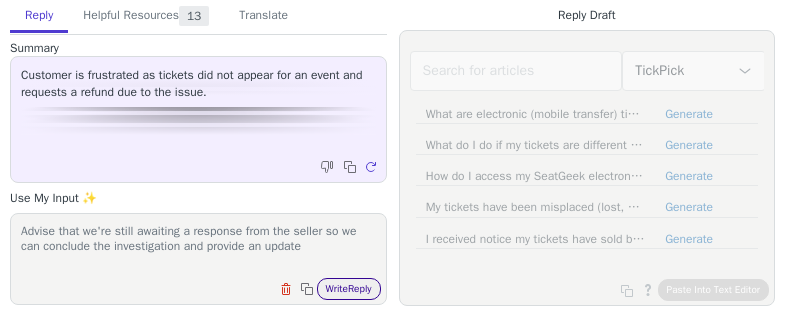 click on "Write  Reply" at bounding box center (349, 289) 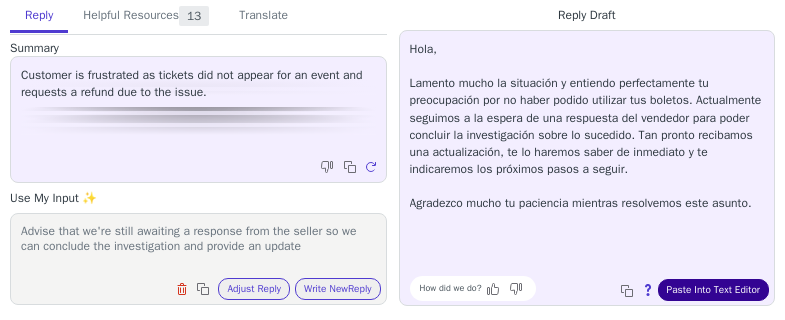 click on "Paste Into Text Editor" at bounding box center [713, 290] 